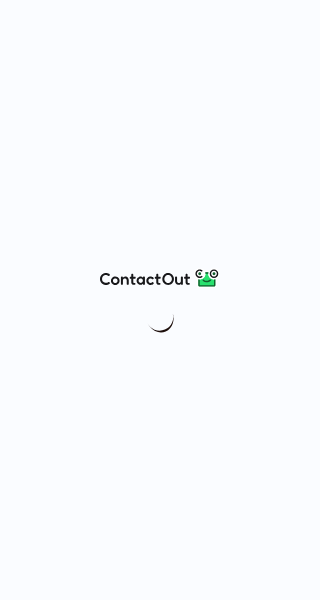 scroll, scrollTop: 0, scrollLeft: 0, axis: both 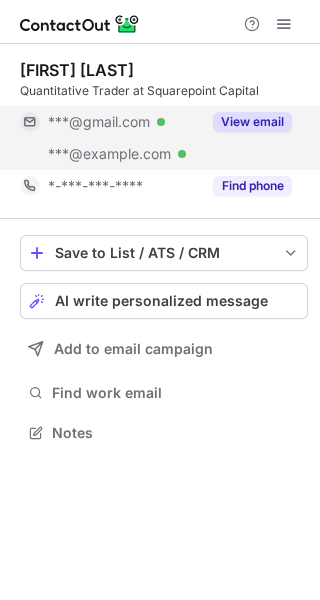 click on "View email" at bounding box center [252, 122] 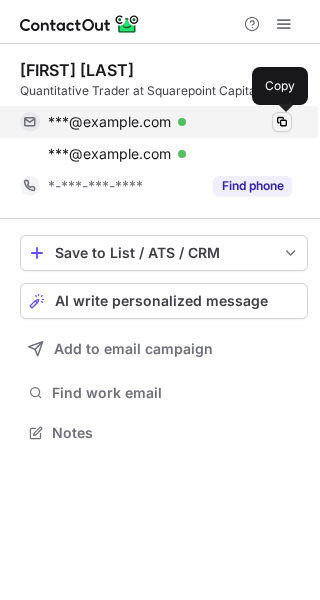 click at bounding box center [282, 122] 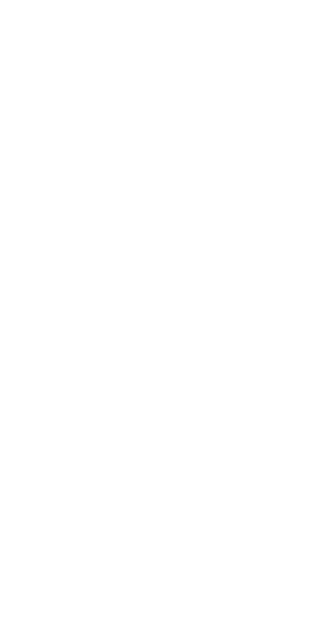 scroll, scrollTop: 0, scrollLeft: 0, axis: both 